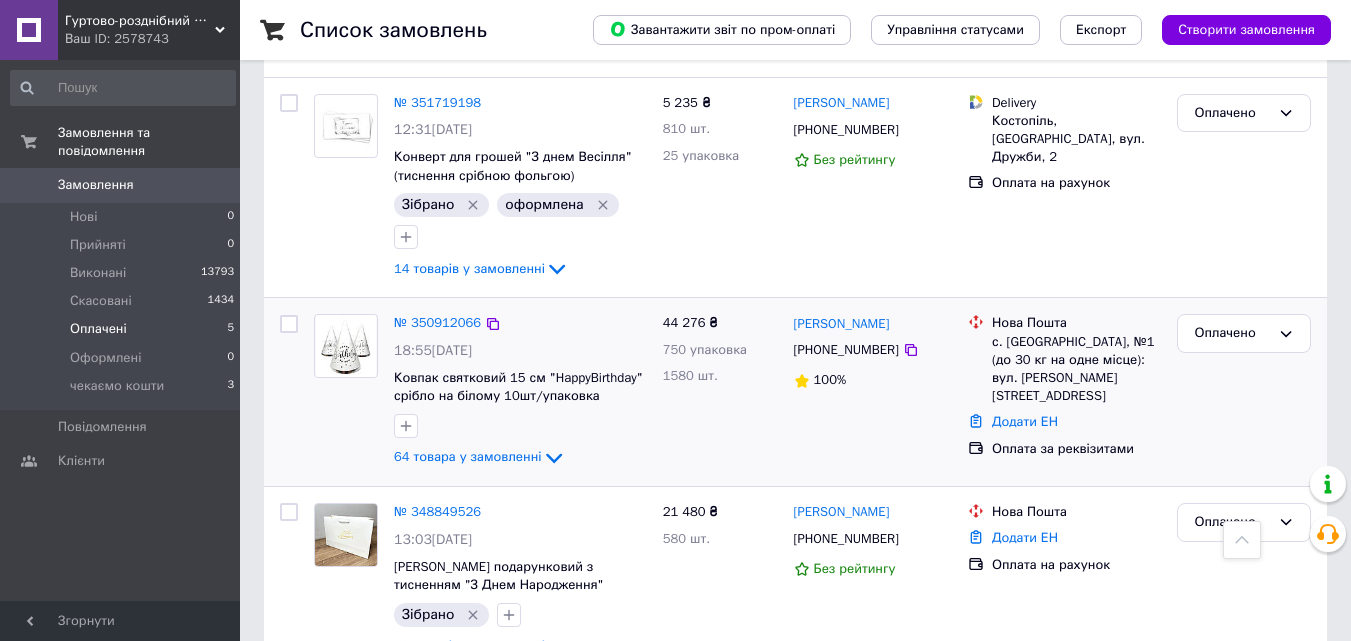 scroll, scrollTop: 627, scrollLeft: 0, axis: vertical 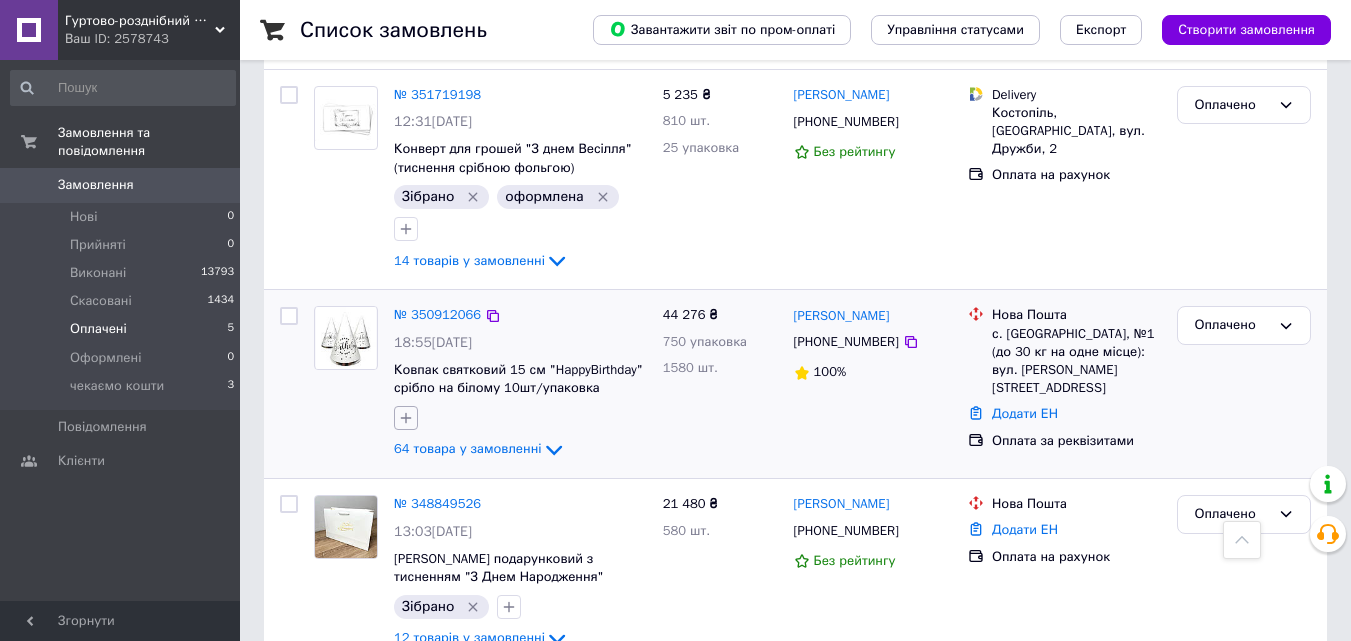click at bounding box center (406, 418) 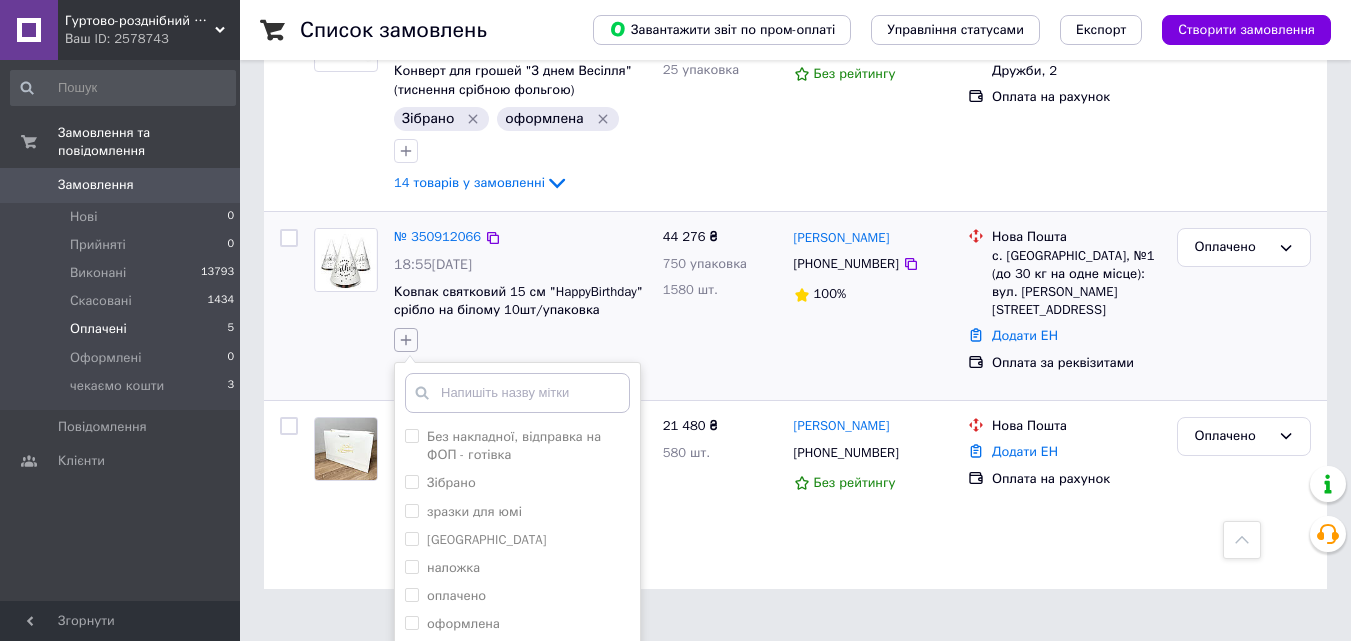 scroll, scrollTop: 803, scrollLeft: 0, axis: vertical 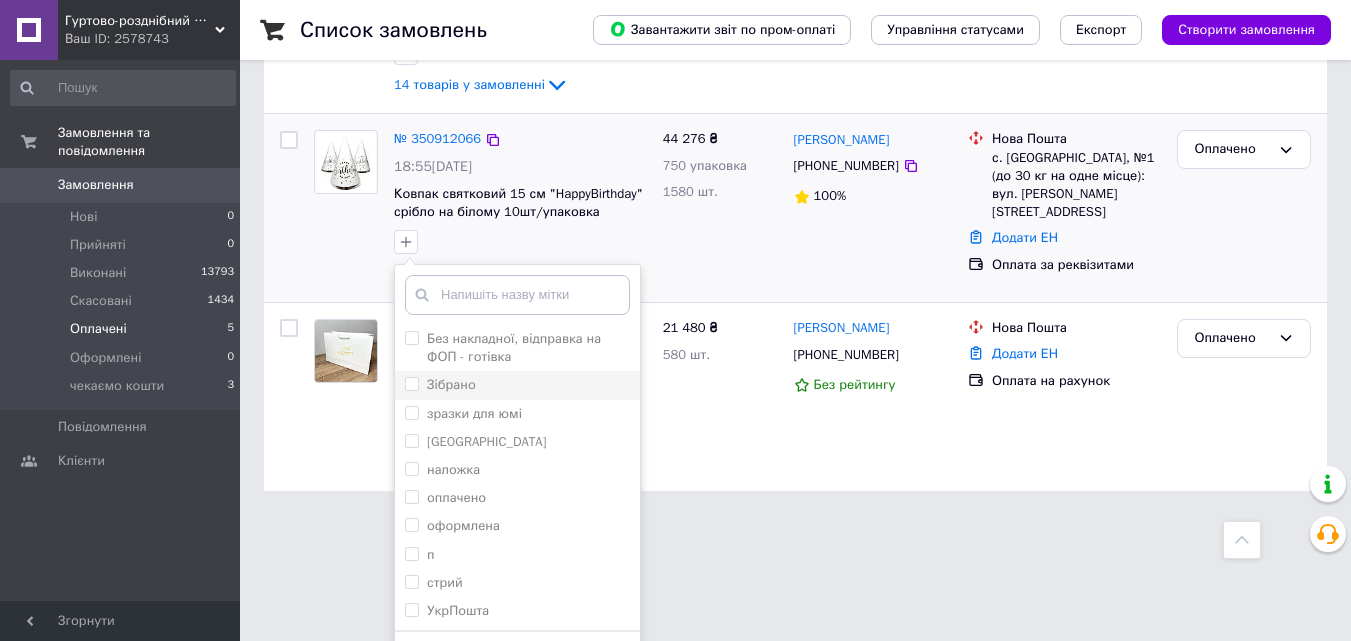 click on "Зібрано" at bounding box center [411, 383] 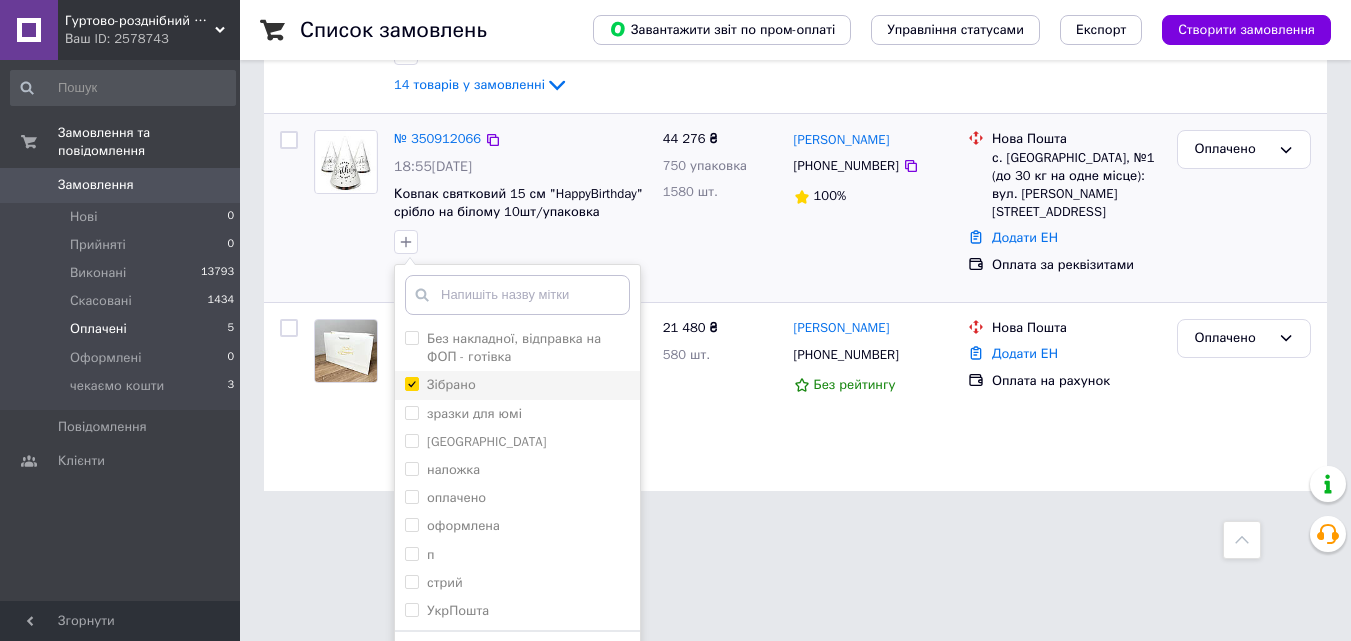 checkbox on "true" 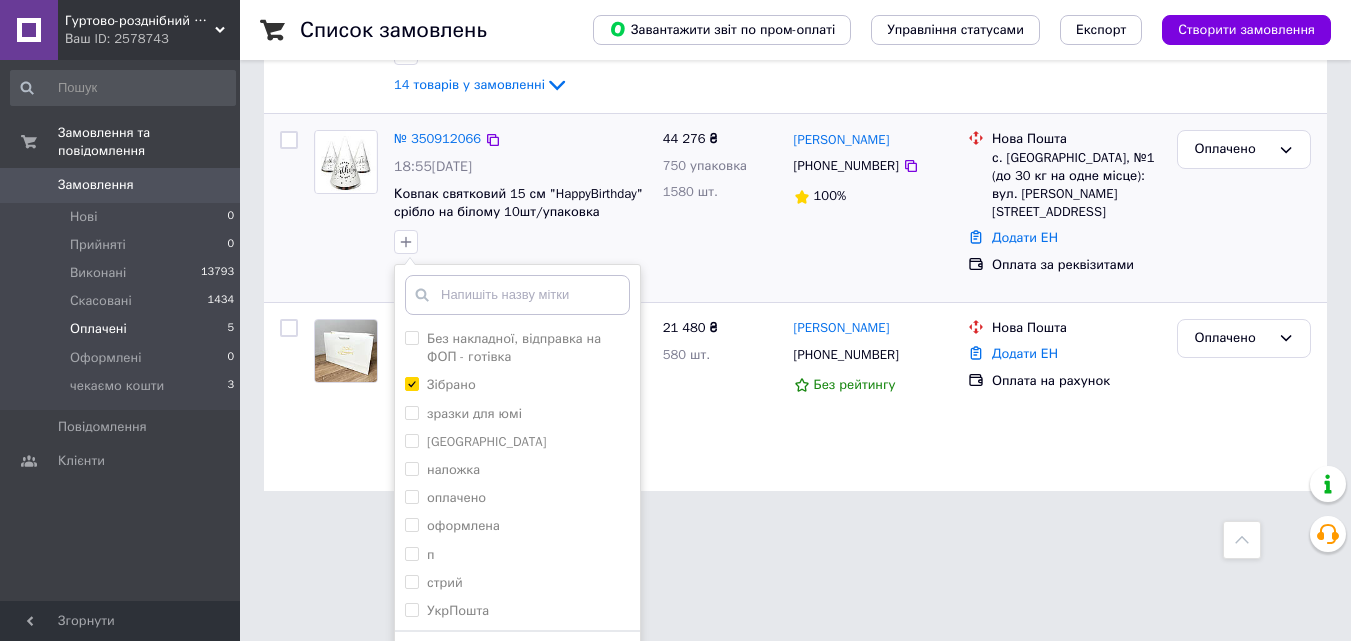 drag, startPoint x: 505, startPoint y: 618, endPoint x: 504, endPoint y: 594, distance: 24.020824 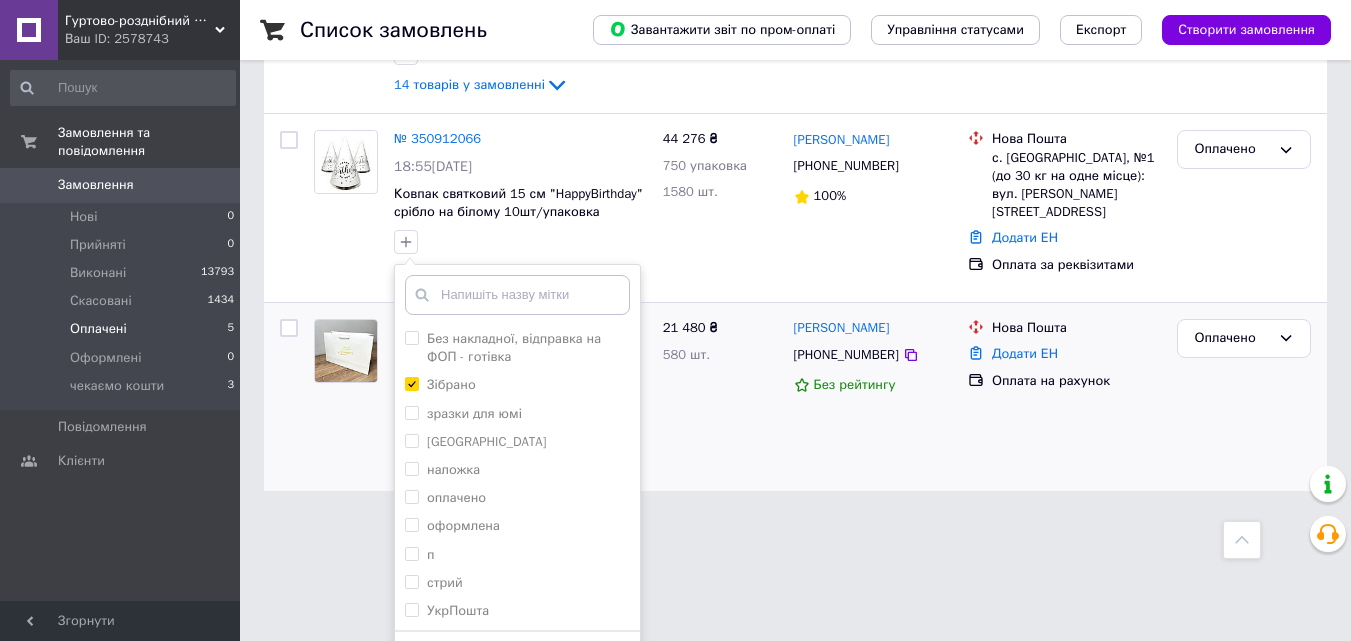 click on "Додати мітку" at bounding box center [517, 661] 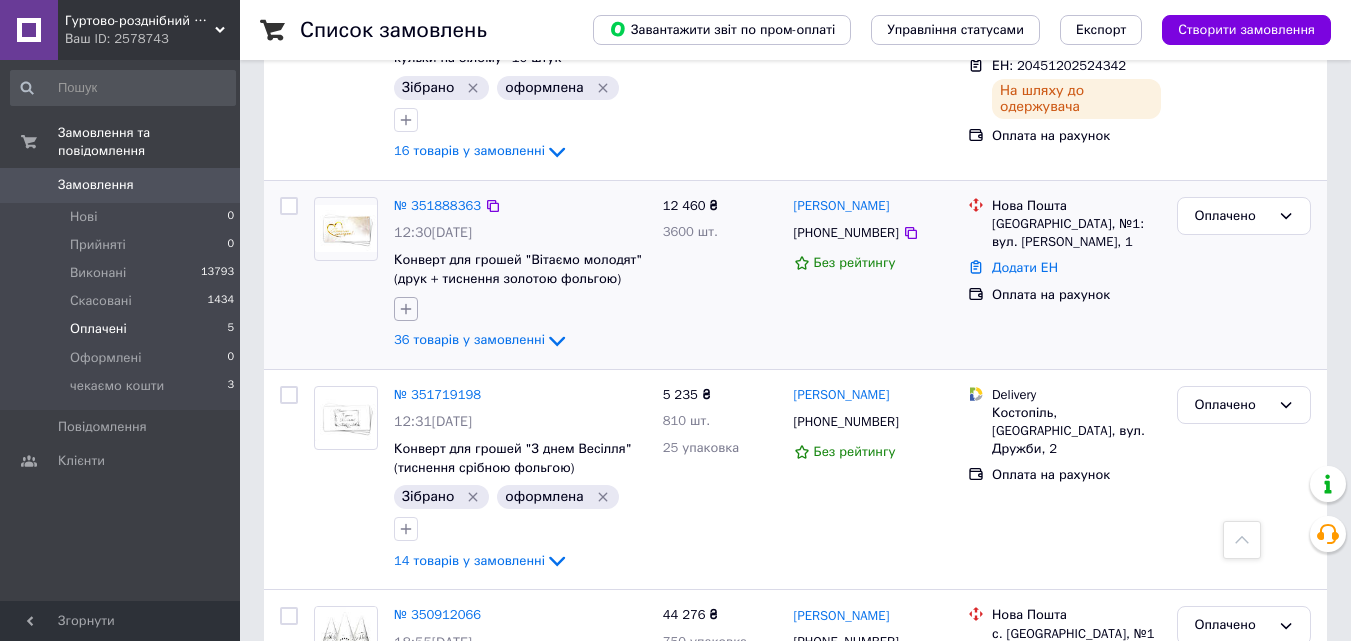 click 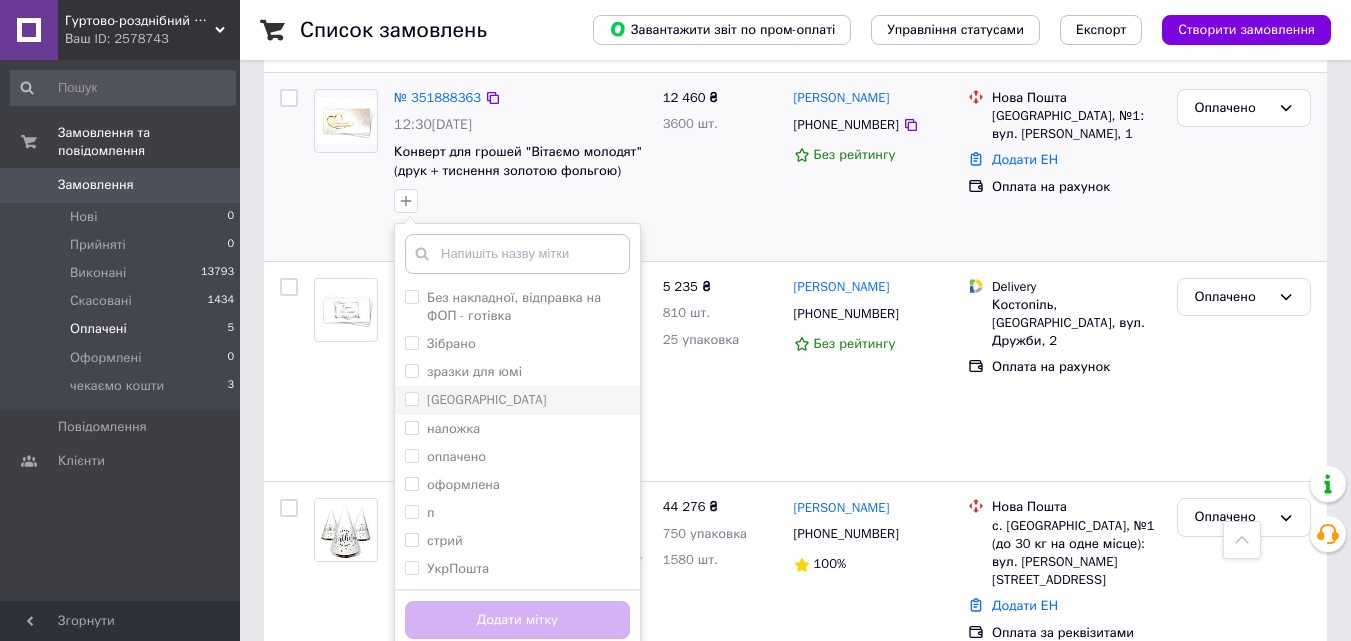 scroll, scrollTop: 527, scrollLeft: 0, axis: vertical 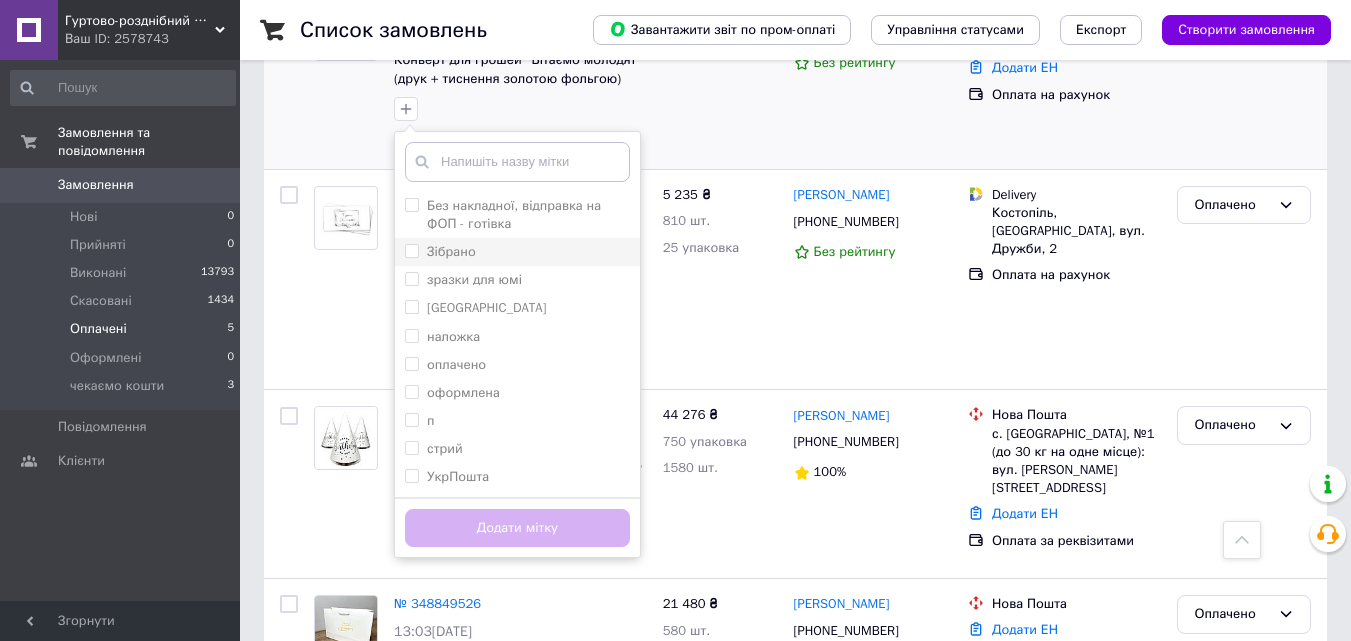 click on "Зібрано" at bounding box center (411, 250) 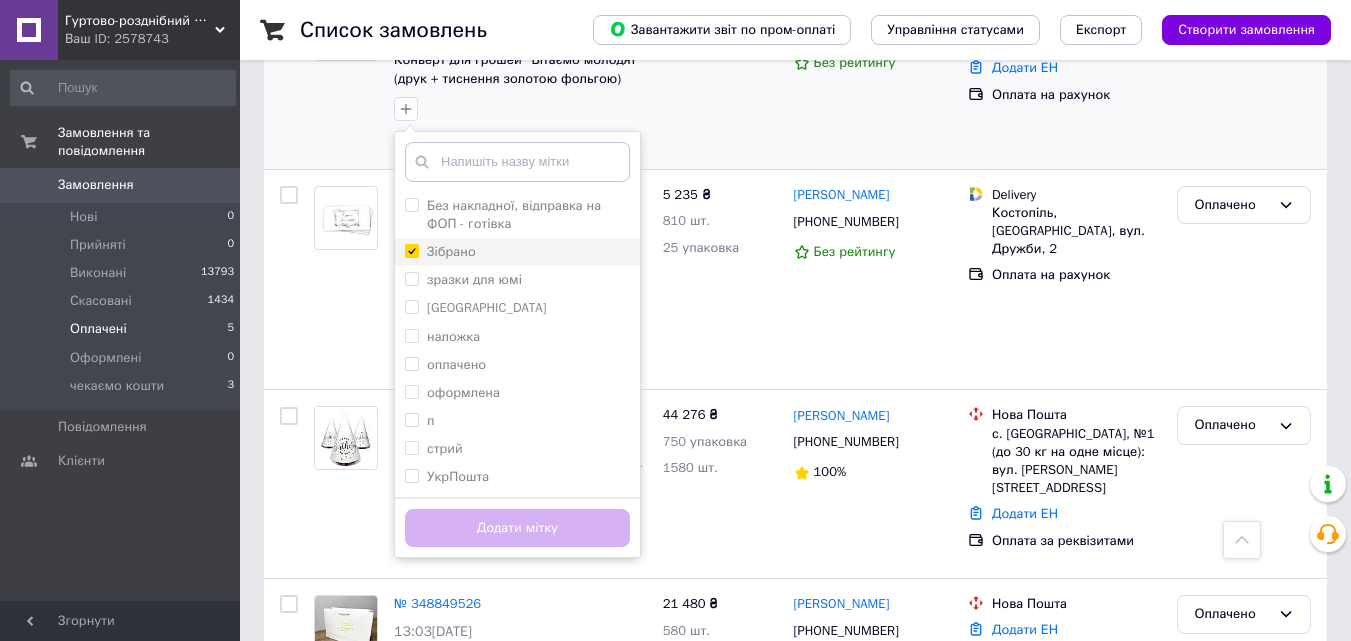 checkbox on "true" 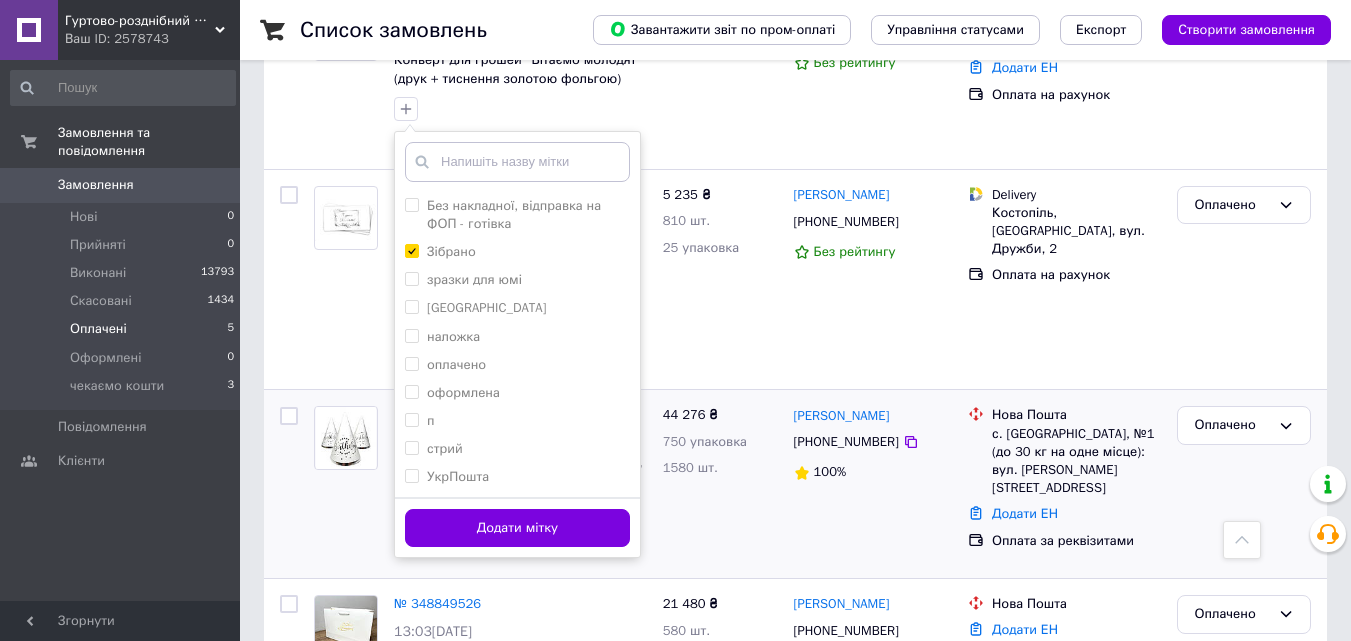 click on "Додати мітку" at bounding box center (517, 528) 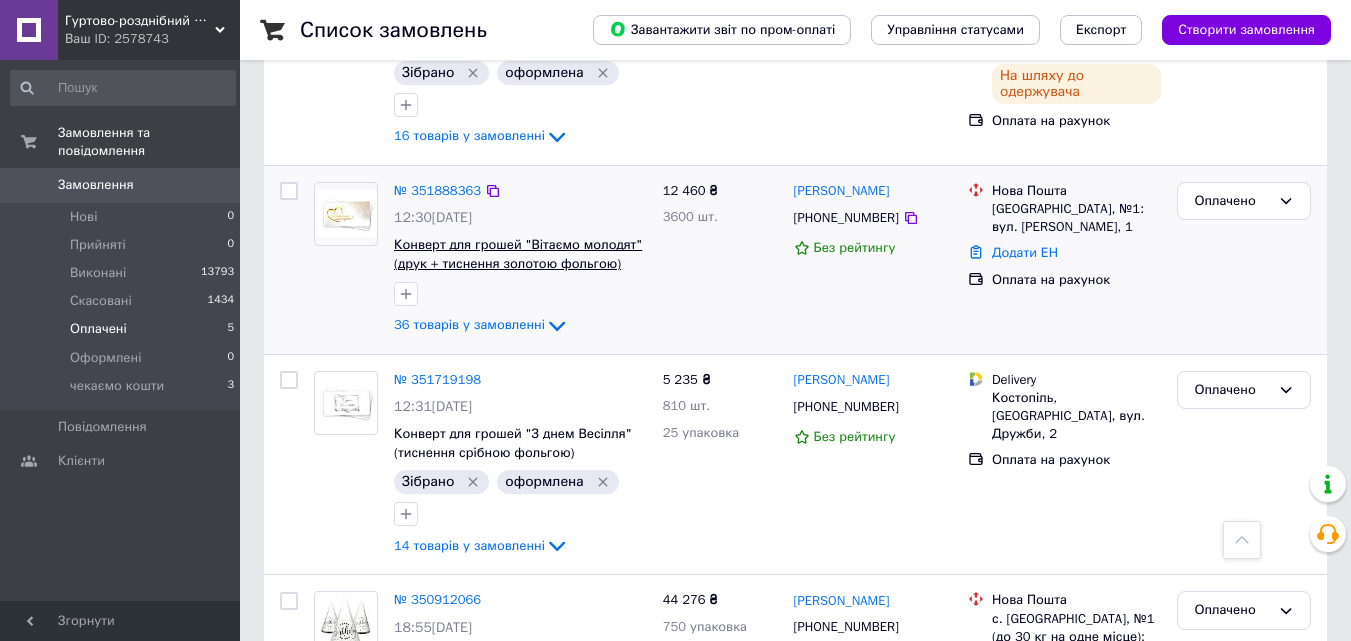 scroll, scrollTop: 327, scrollLeft: 0, axis: vertical 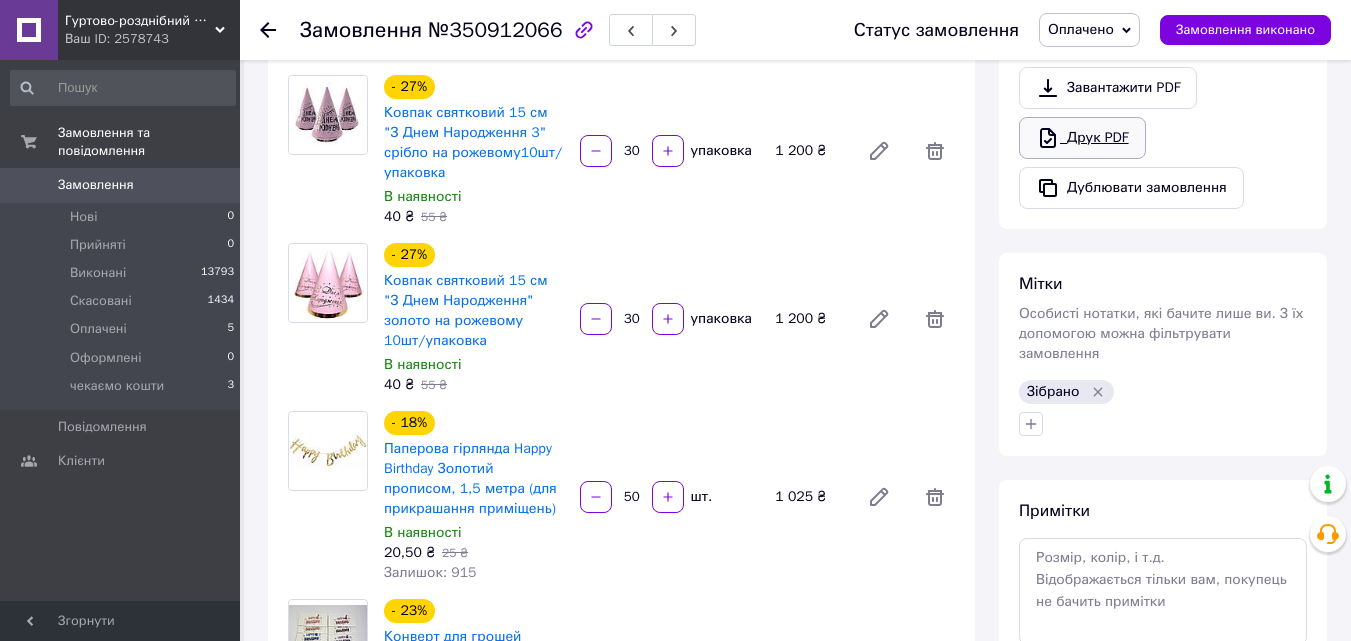 click on "Друк PDF" at bounding box center (1082, 138) 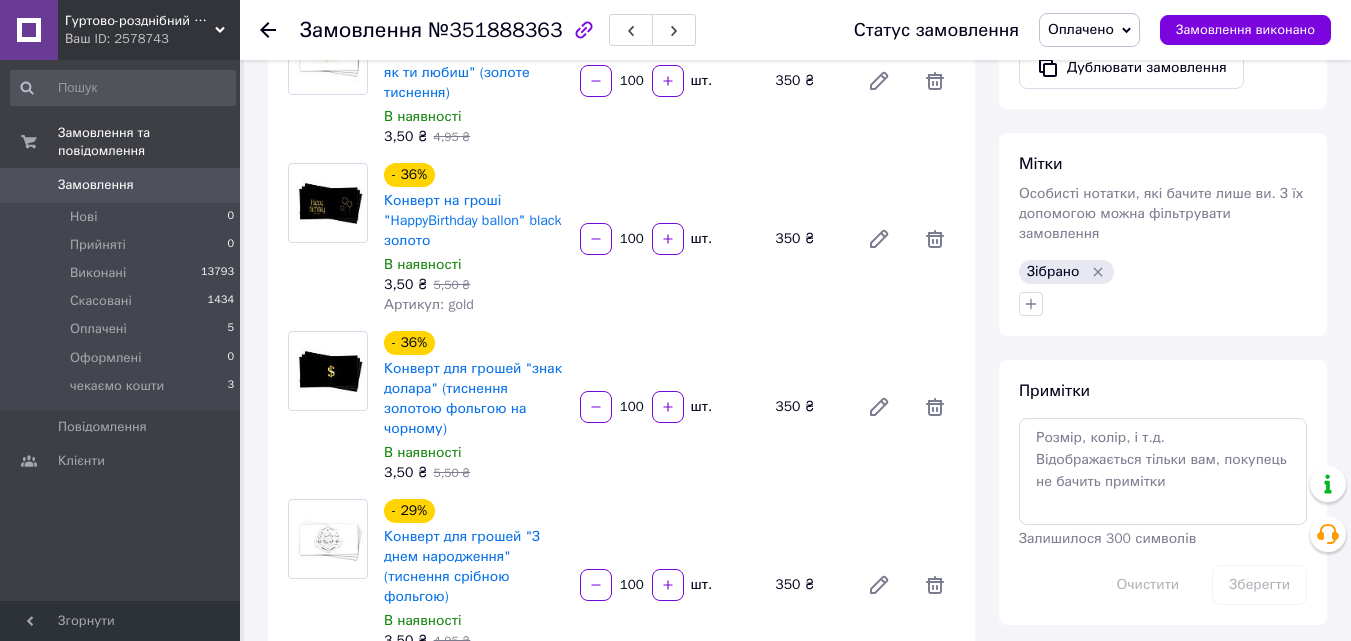 scroll, scrollTop: 400, scrollLeft: 0, axis: vertical 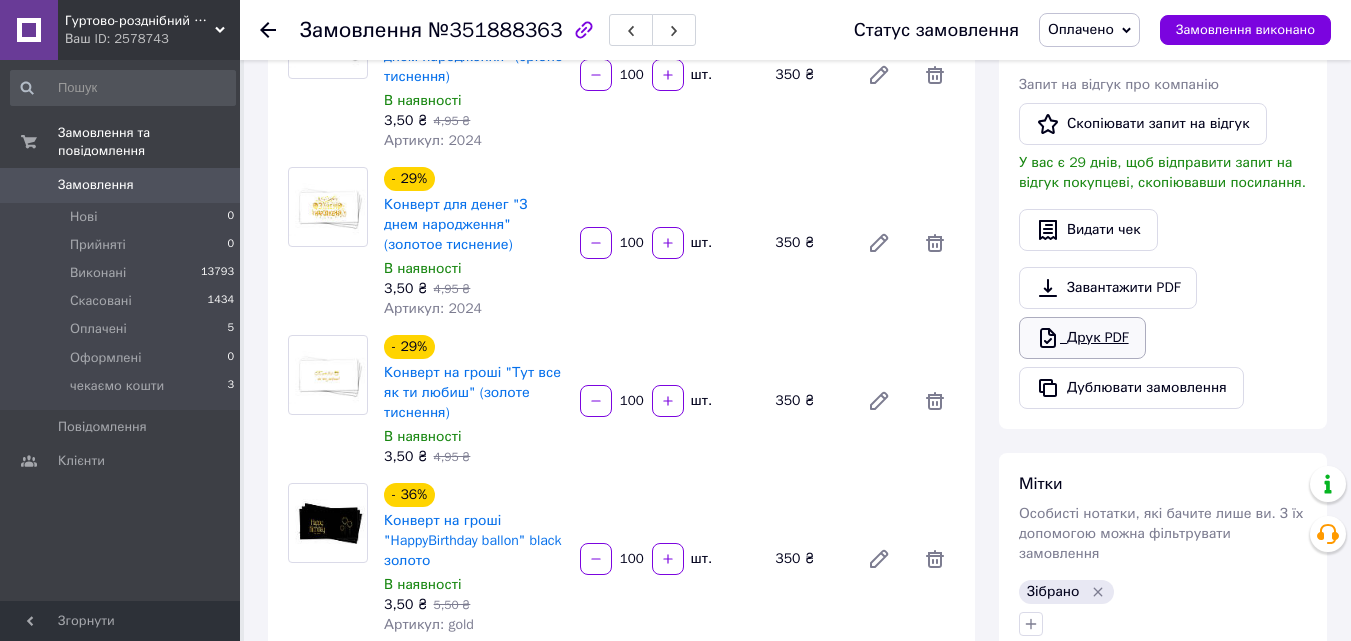 click on "Друк PDF" at bounding box center [1082, 338] 